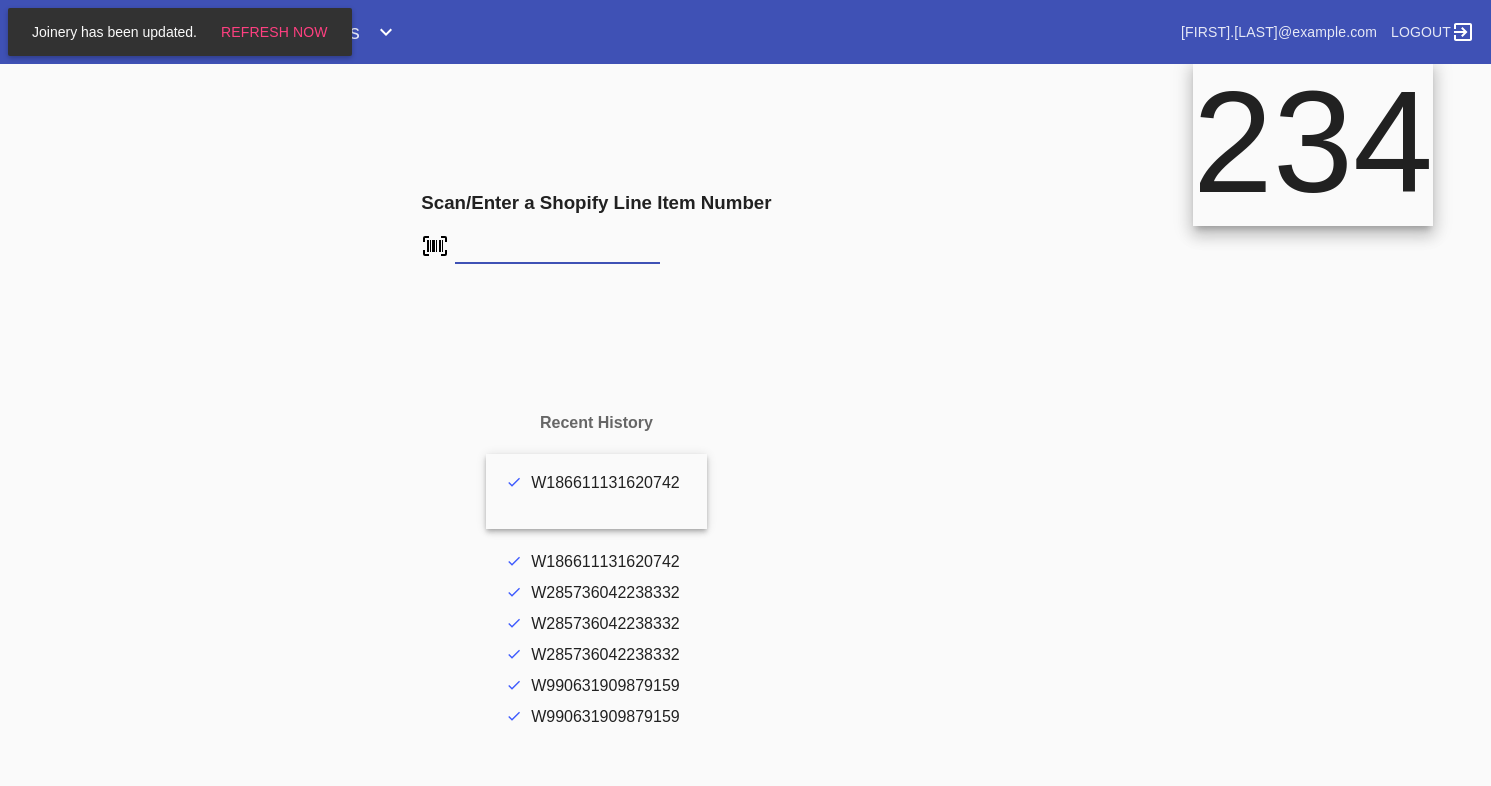 scroll, scrollTop: 0, scrollLeft: 0, axis: both 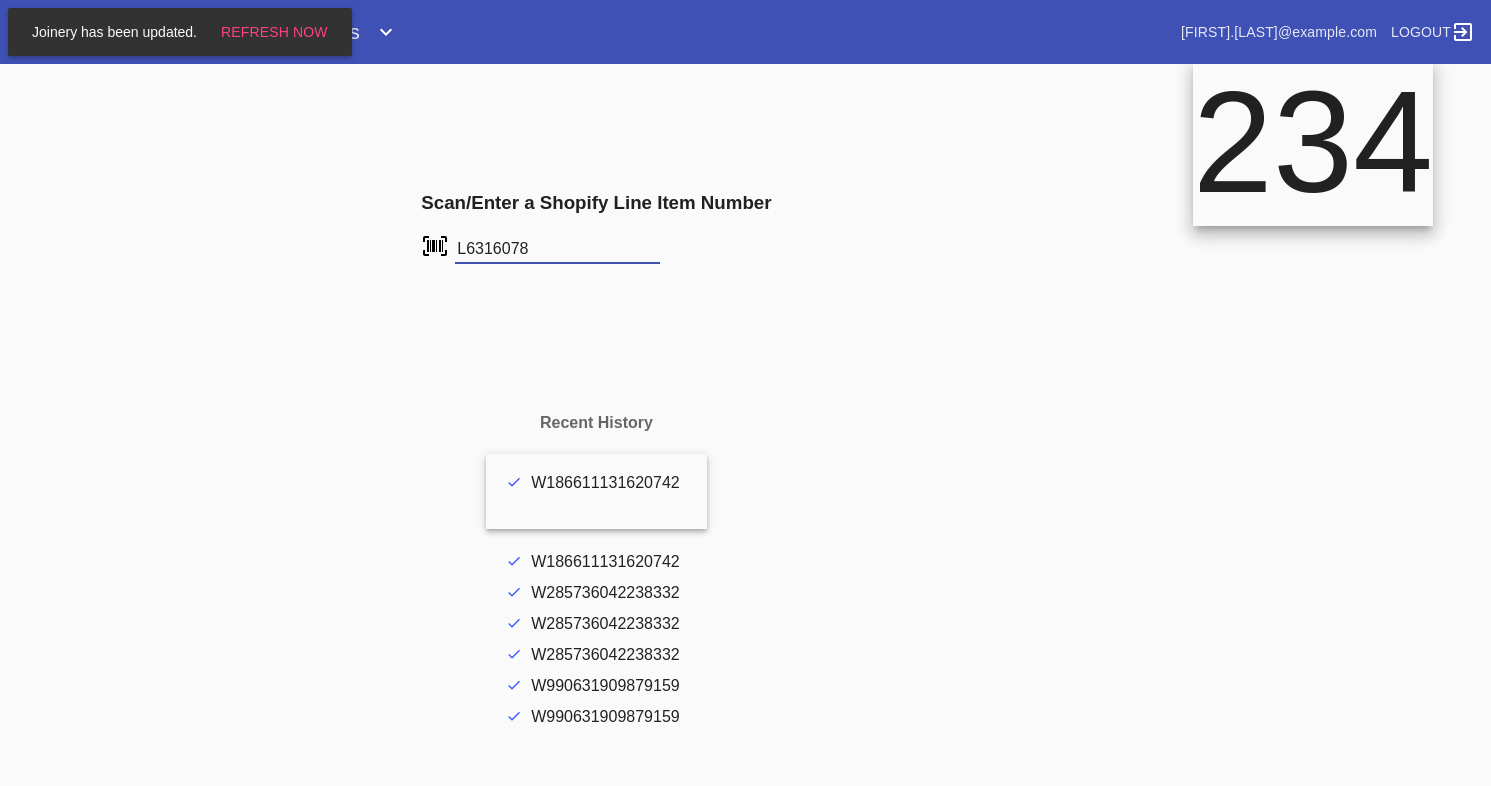 type on "L6316078" 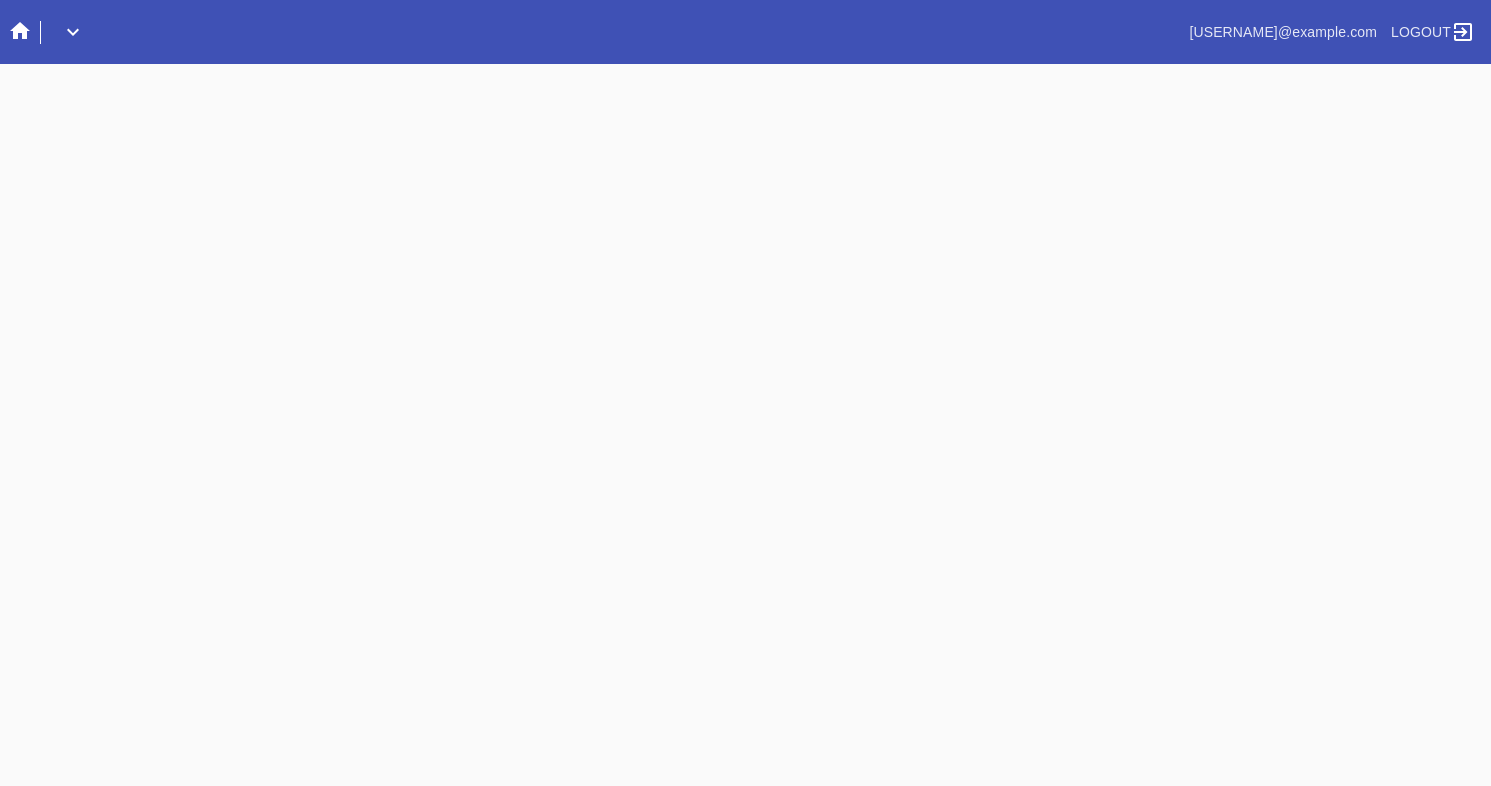 scroll, scrollTop: 0, scrollLeft: 0, axis: both 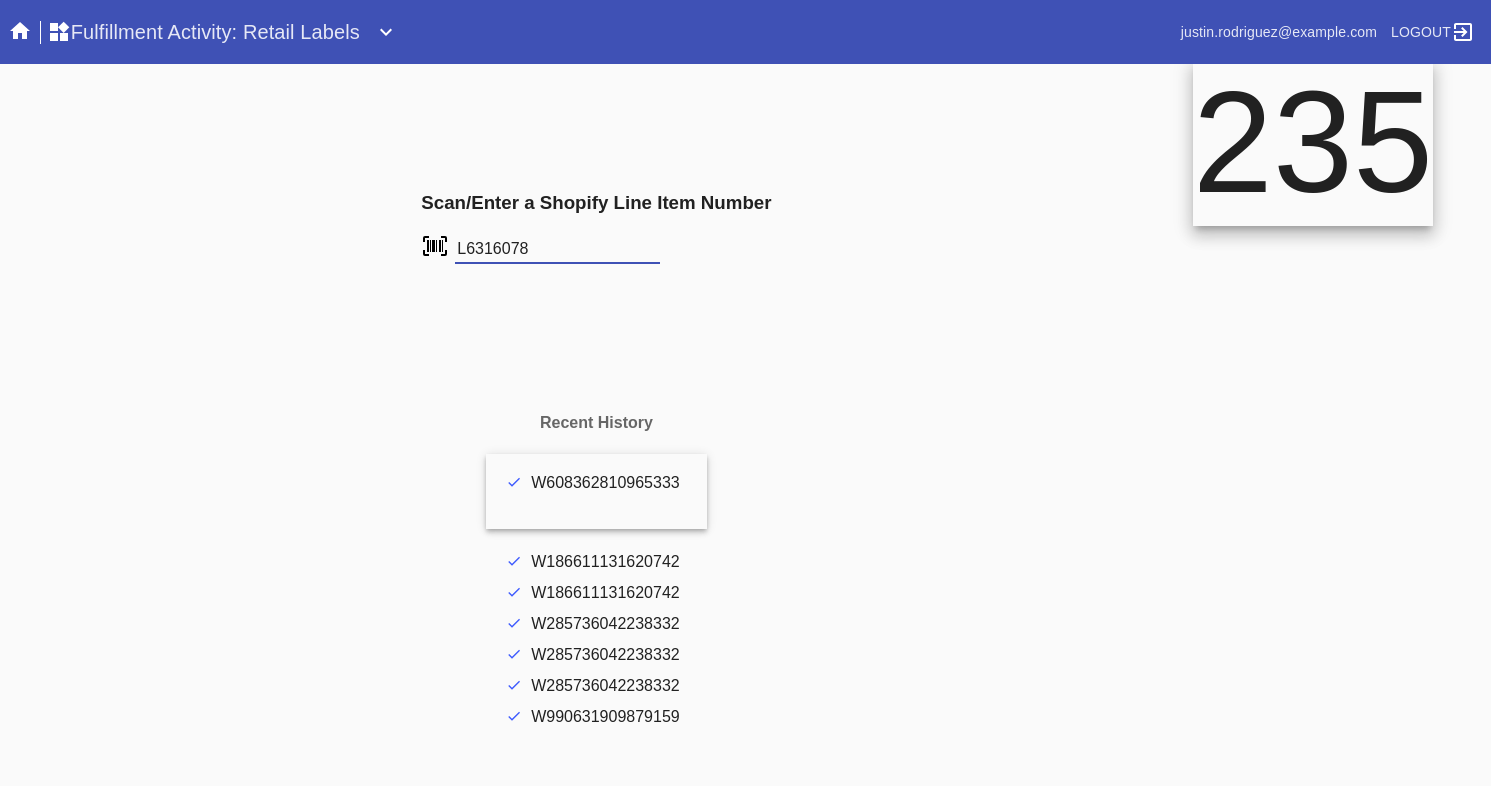 type on "L6316078" 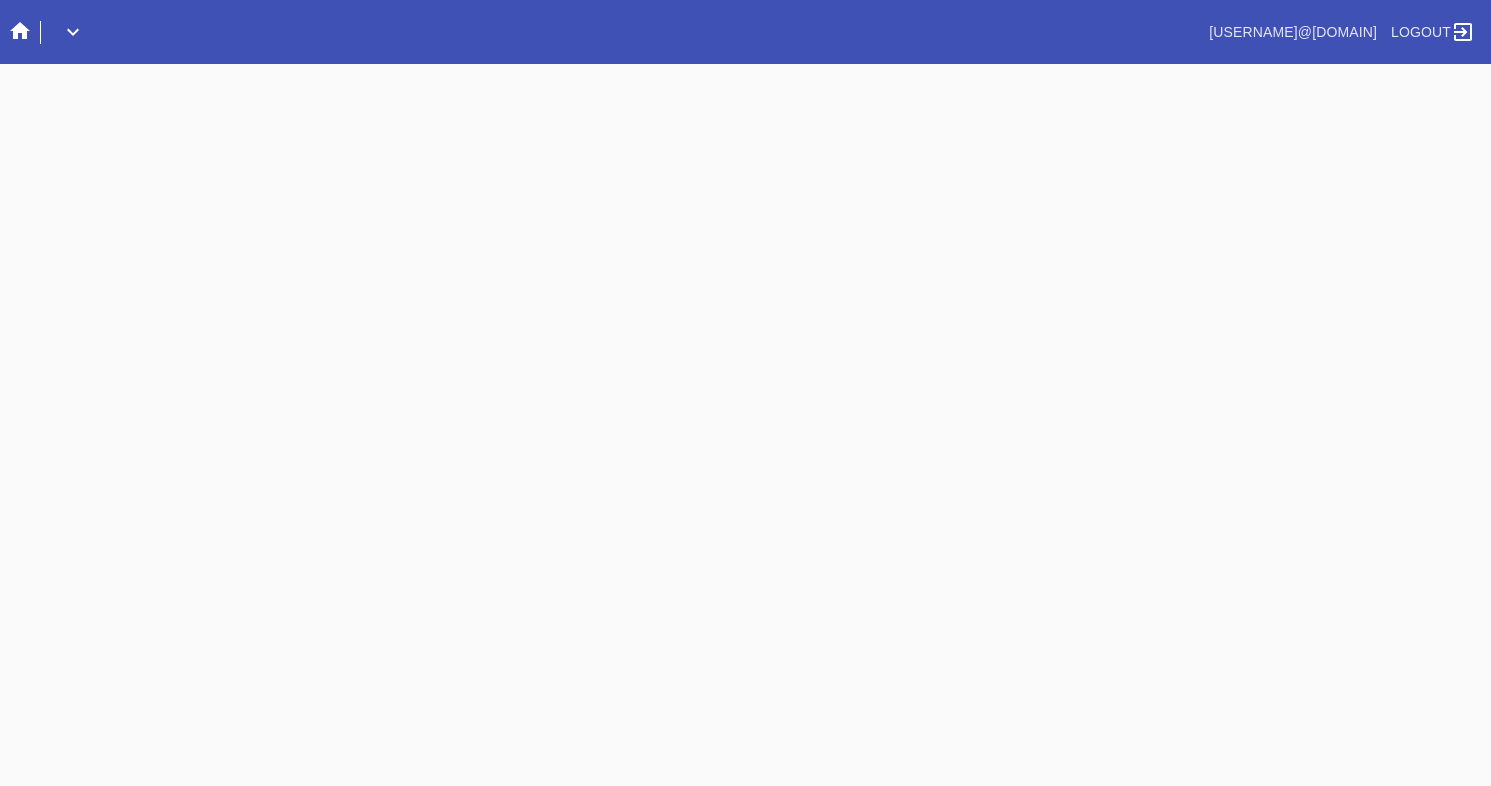 scroll, scrollTop: 0, scrollLeft: 0, axis: both 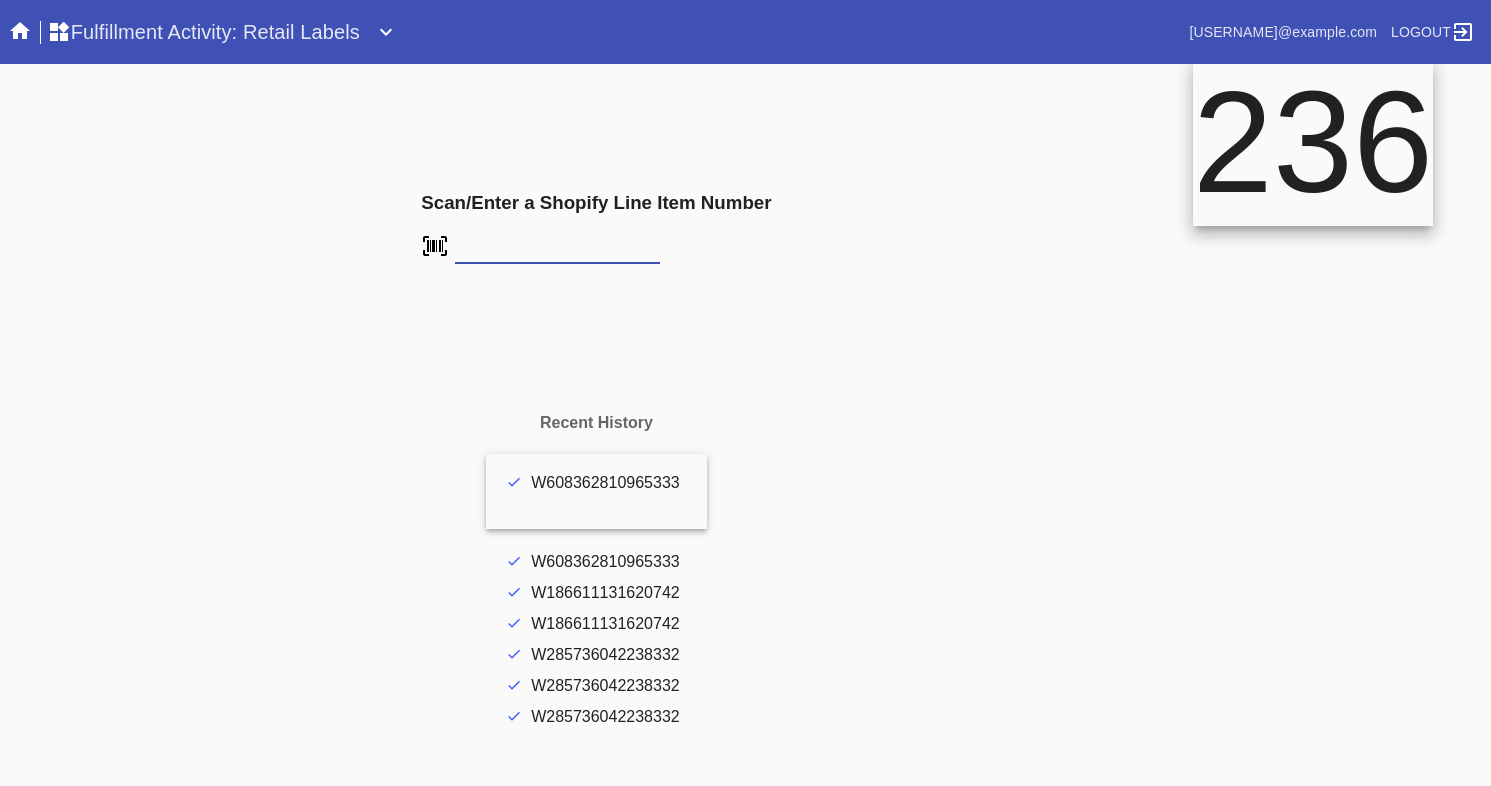 type on "L2848278" 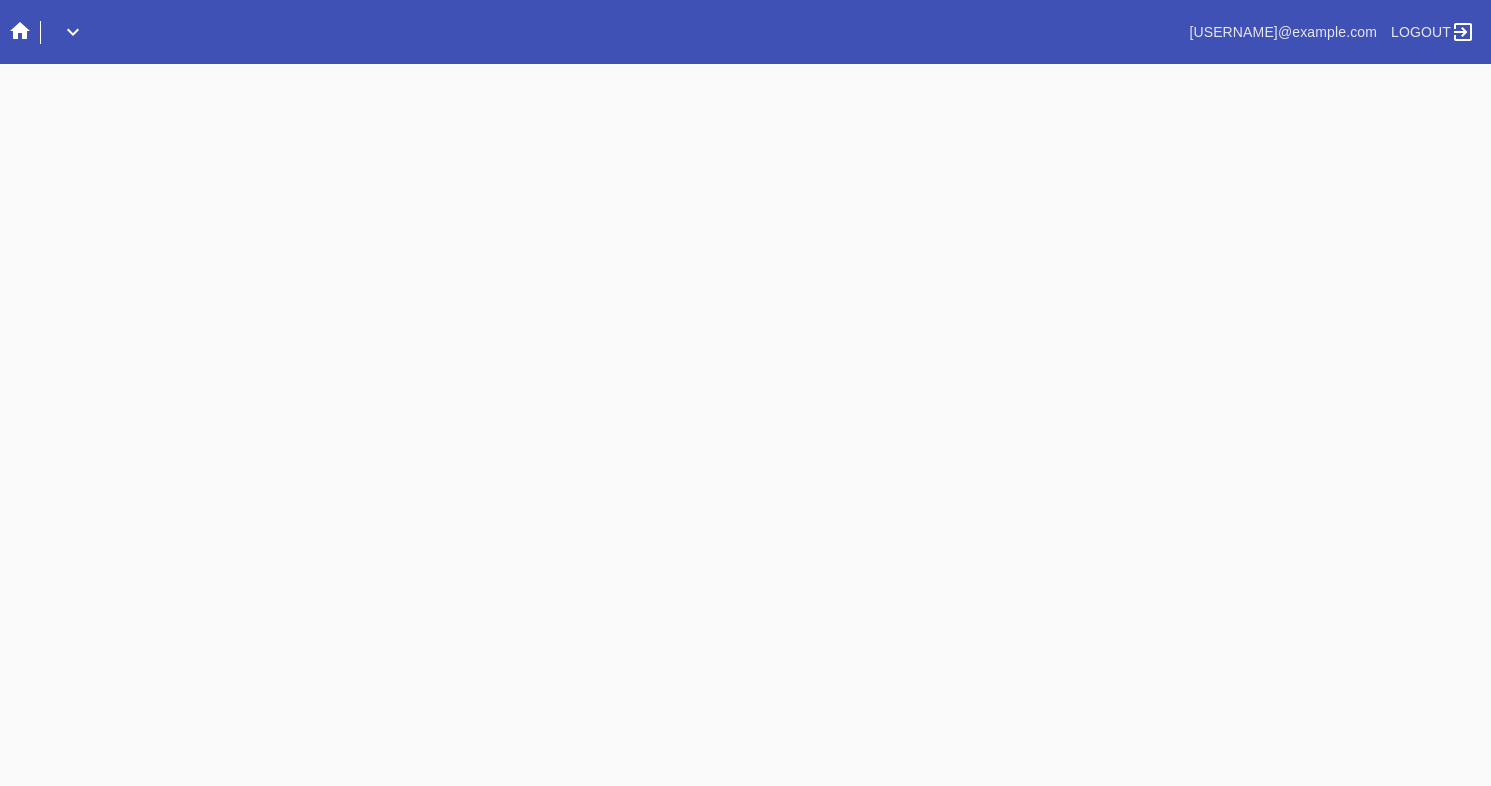 scroll, scrollTop: 0, scrollLeft: 0, axis: both 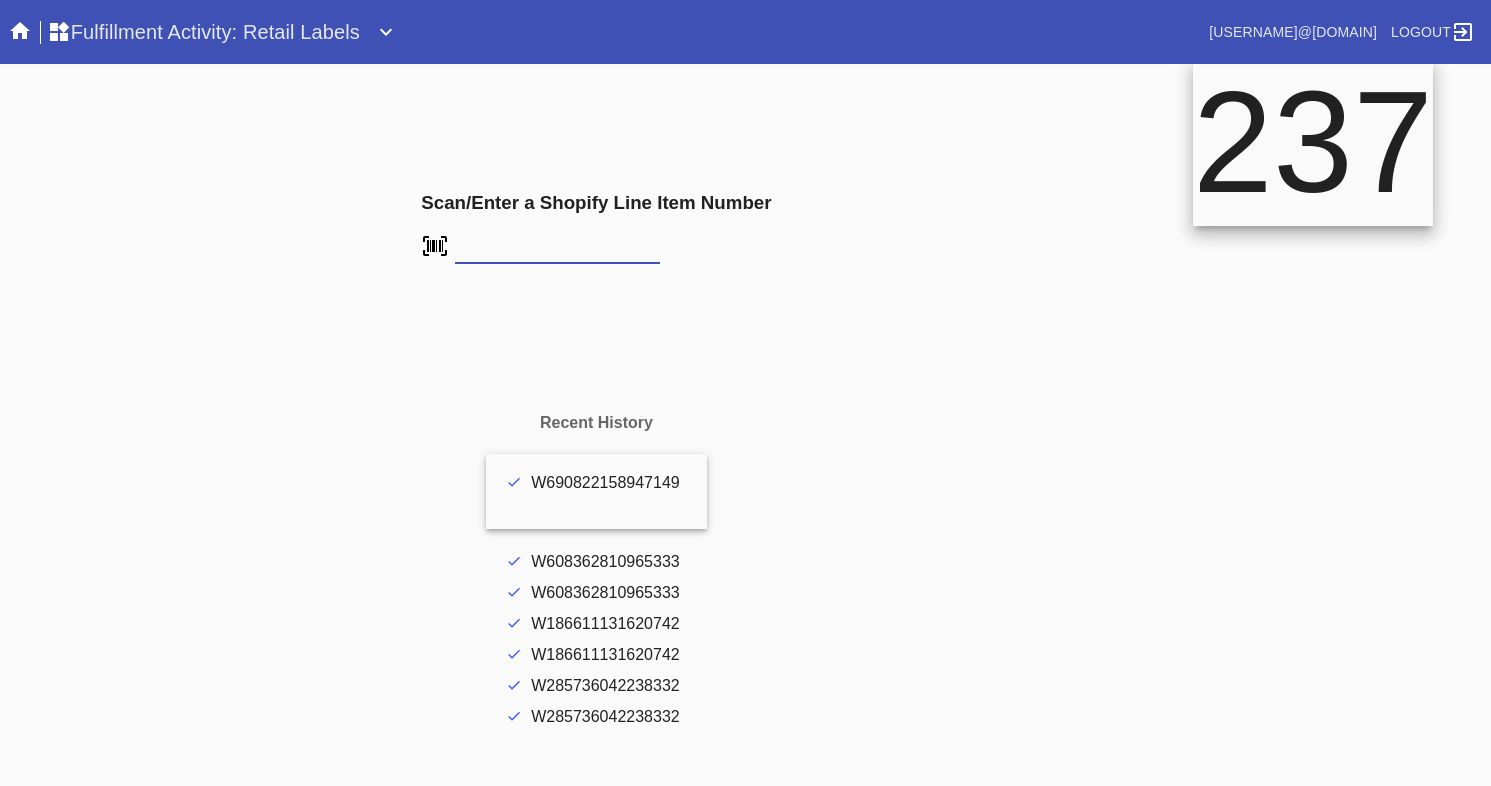 type on "L2848278" 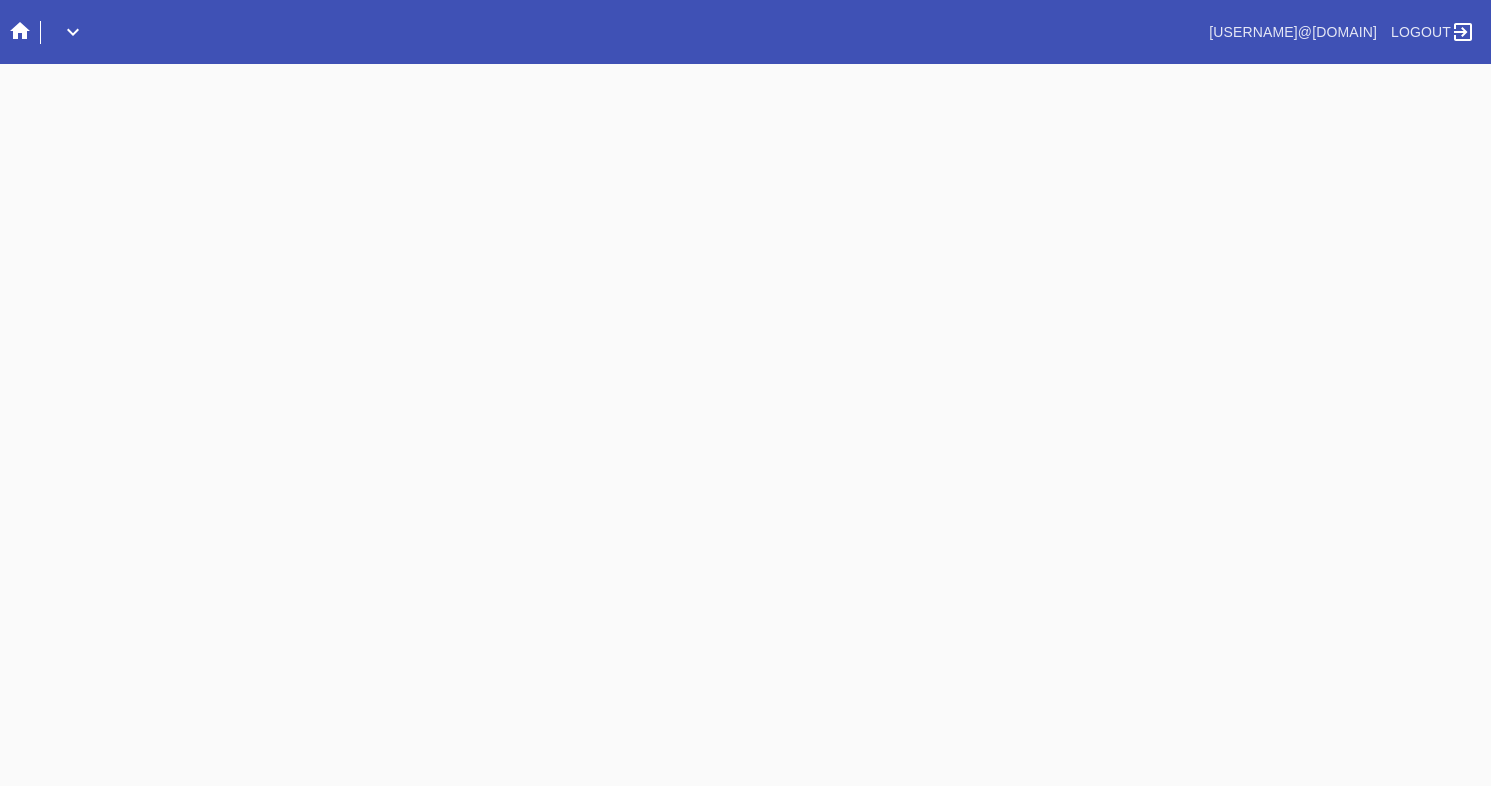 scroll, scrollTop: 0, scrollLeft: 0, axis: both 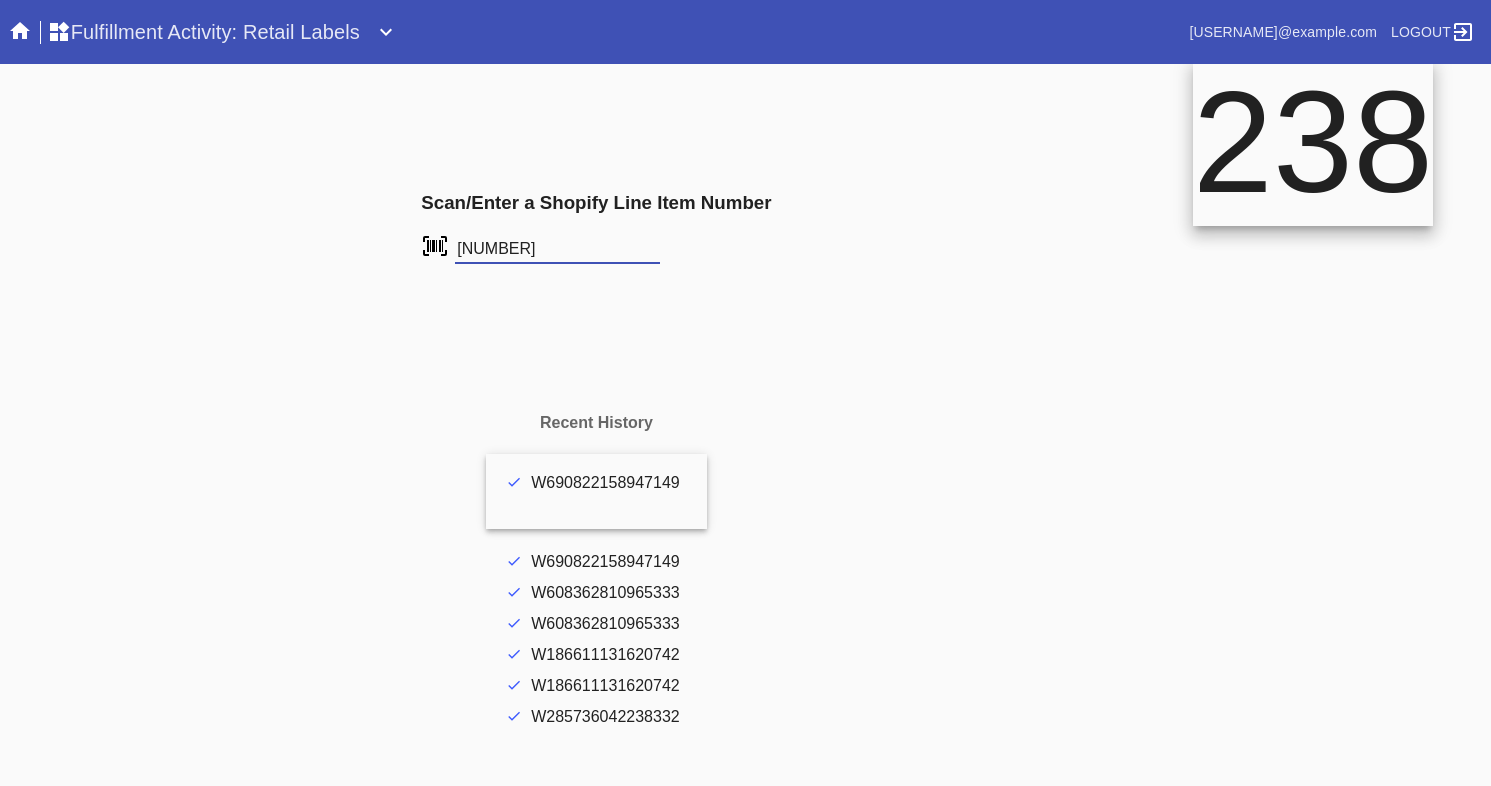 type on "[NUMBER]" 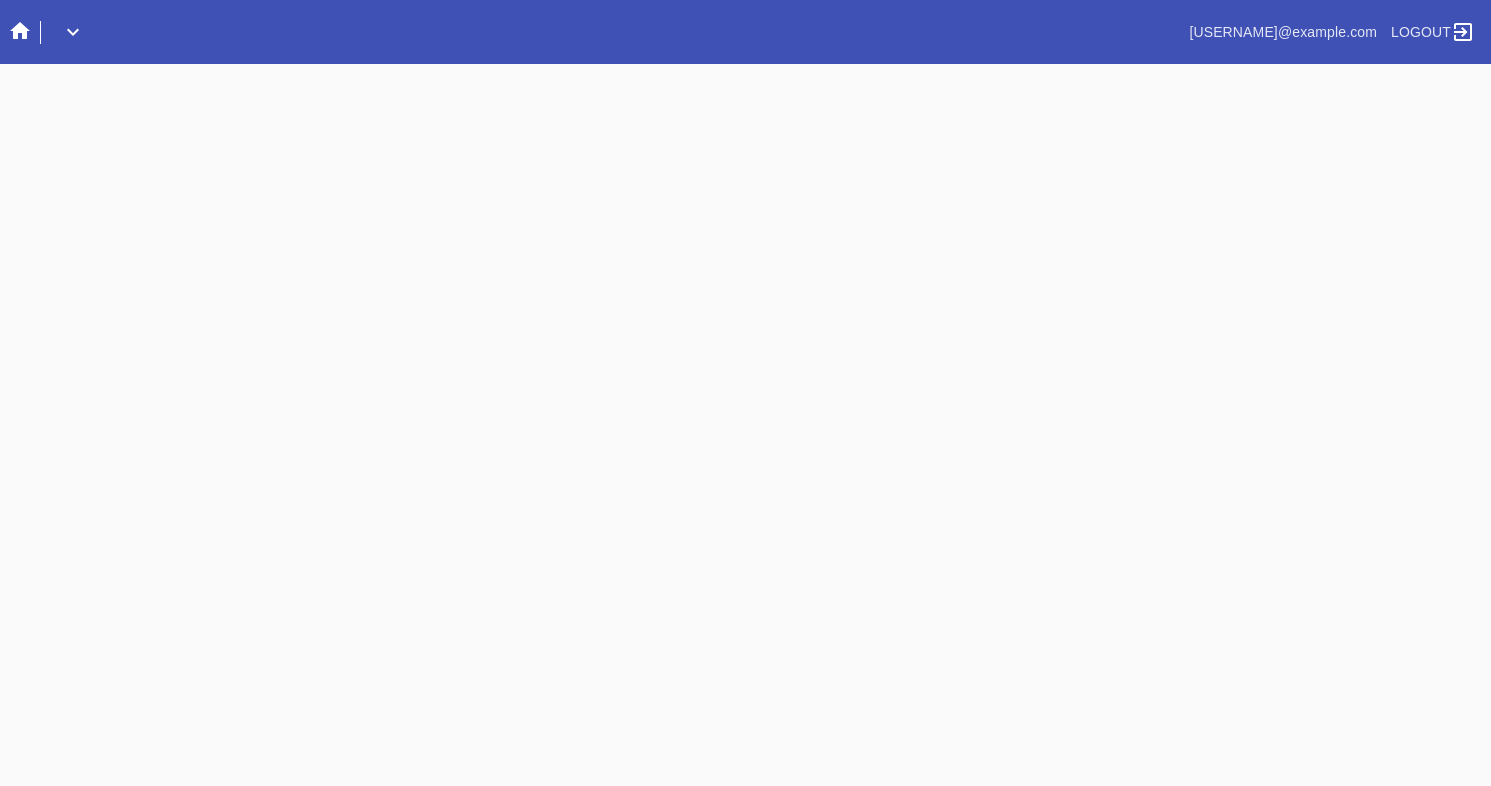 scroll, scrollTop: 0, scrollLeft: 0, axis: both 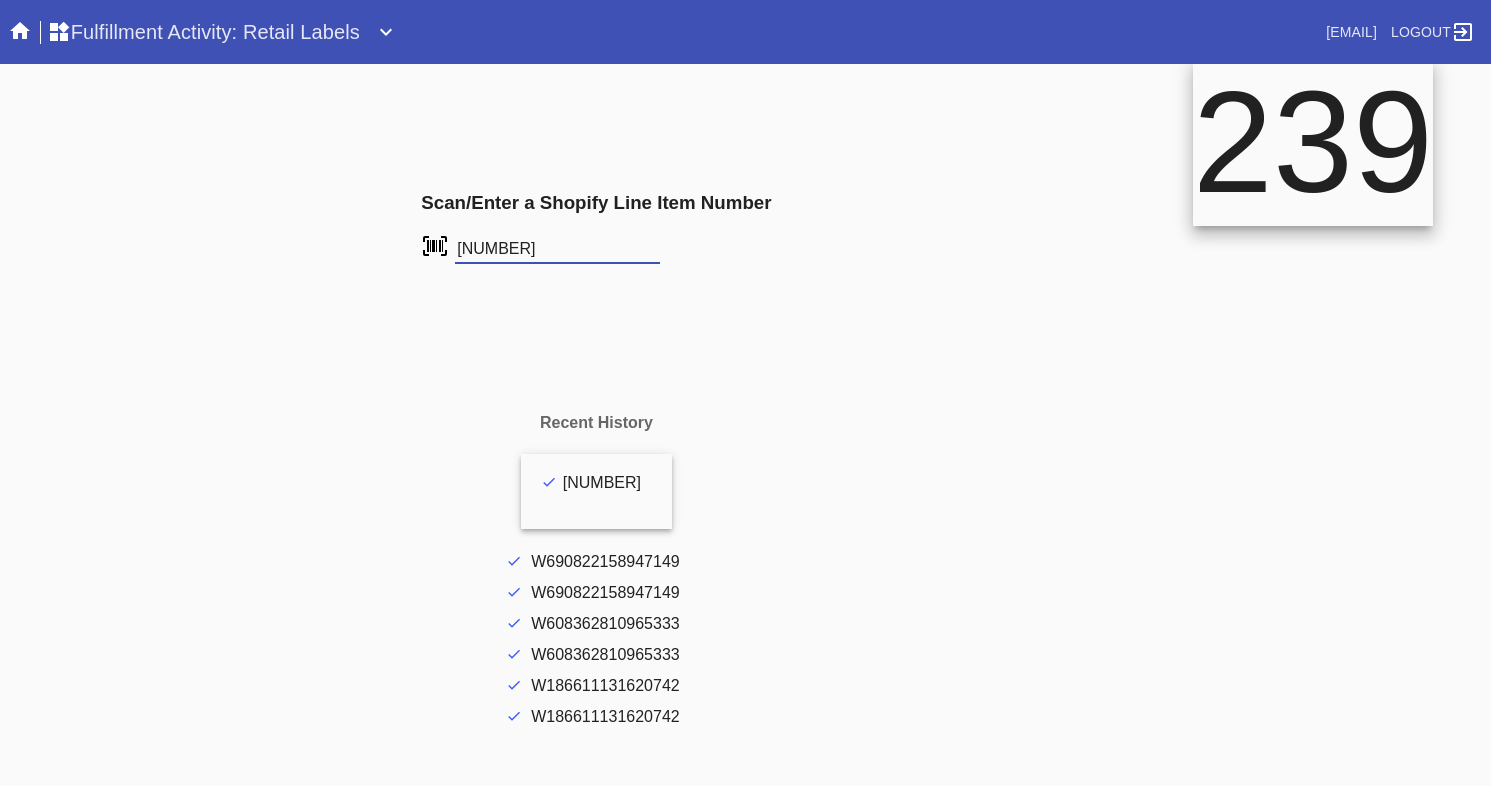 type on "[NUMBER]" 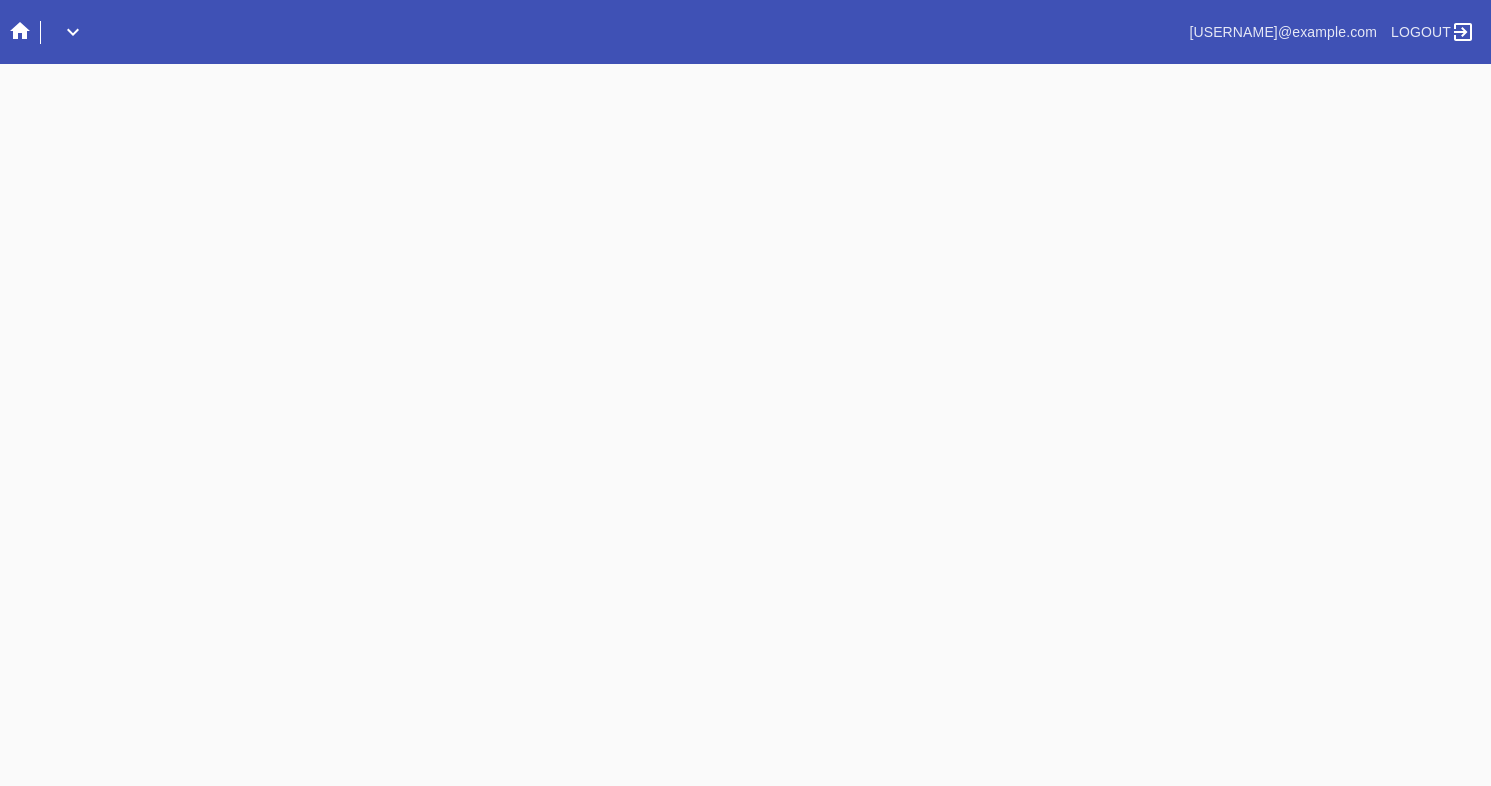 scroll, scrollTop: 0, scrollLeft: 0, axis: both 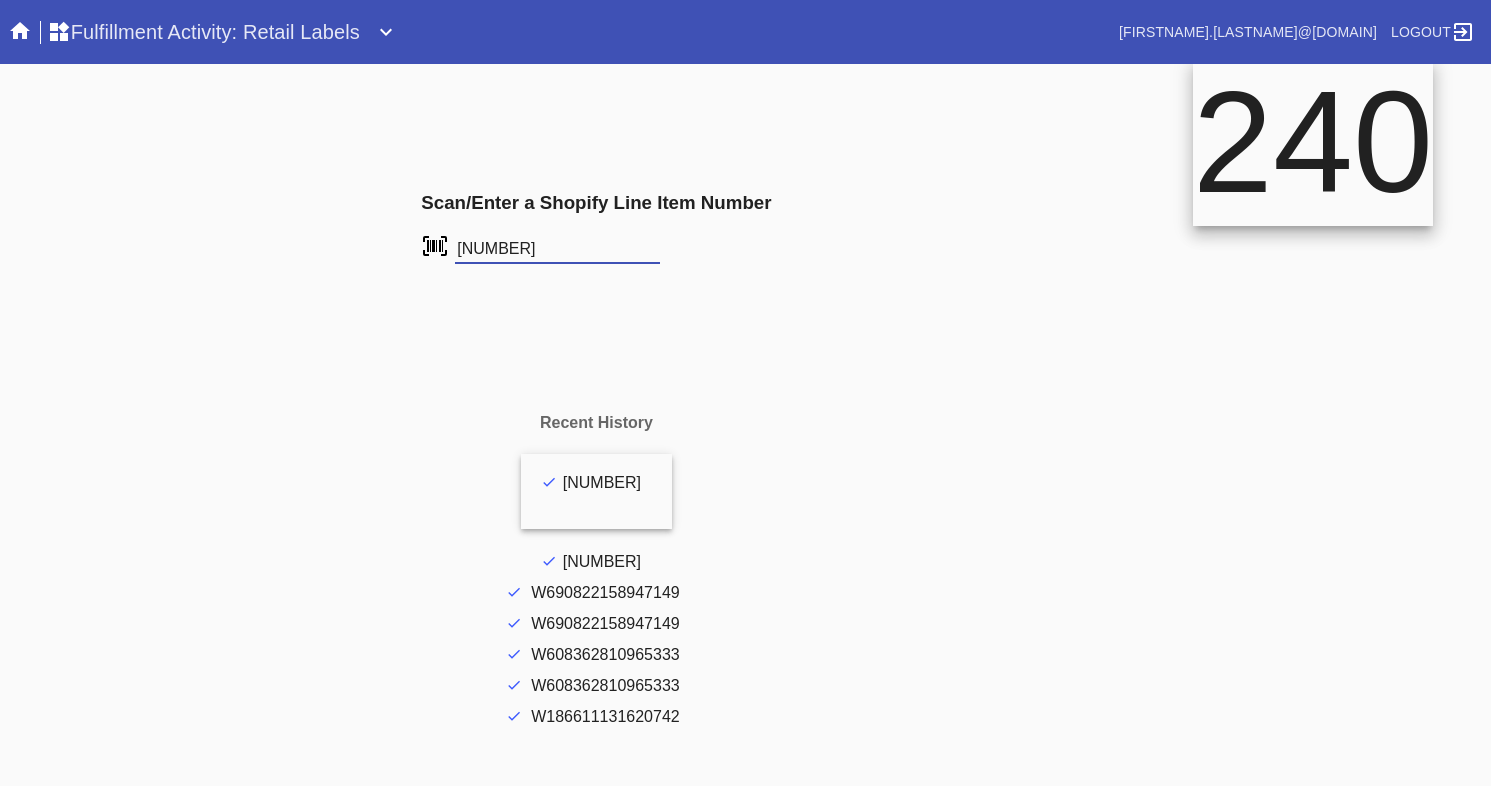 type on "[NUMBER]" 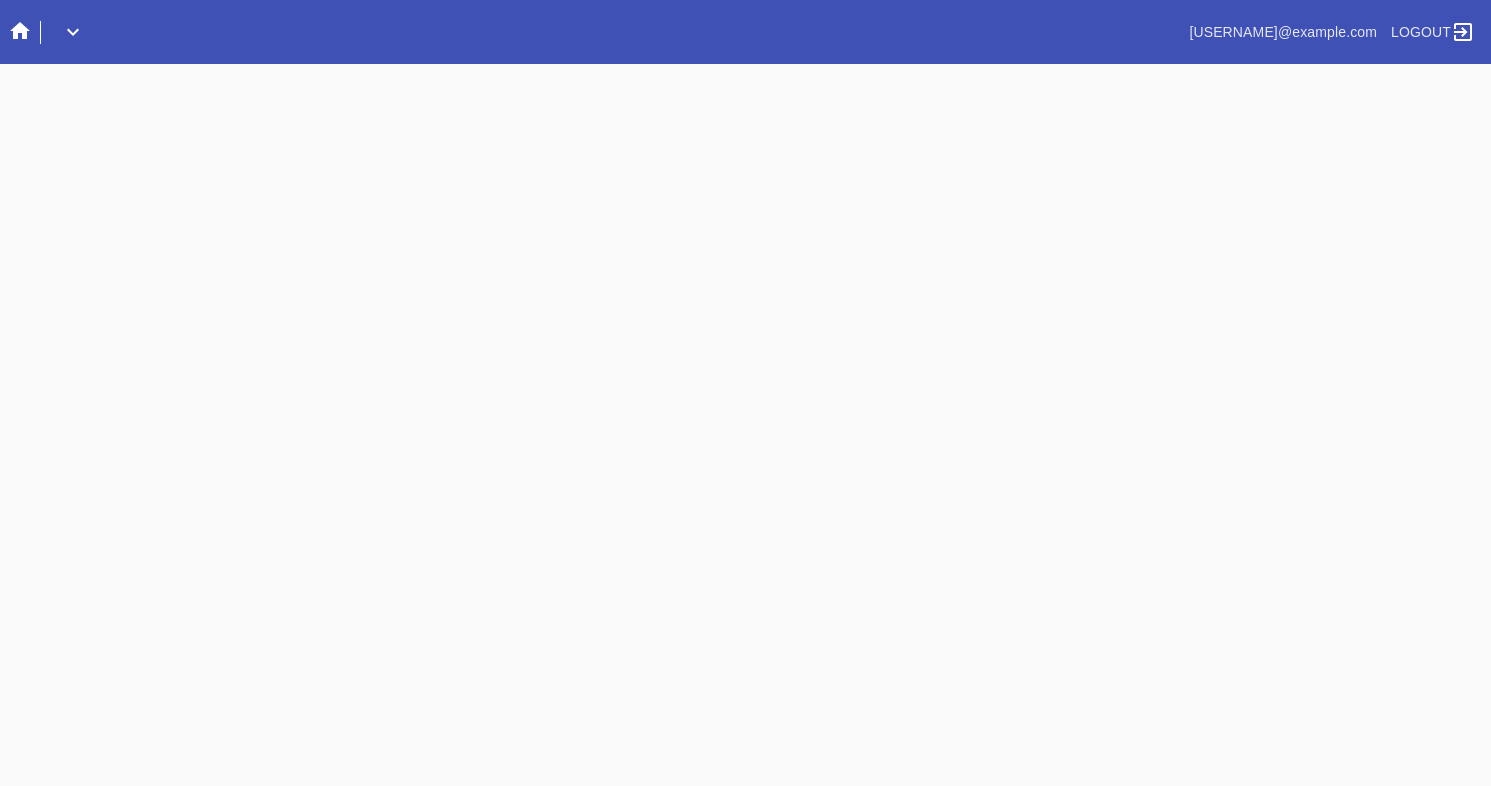 scroll, scrollTop: 0, scrollLeft: 0, axis: both 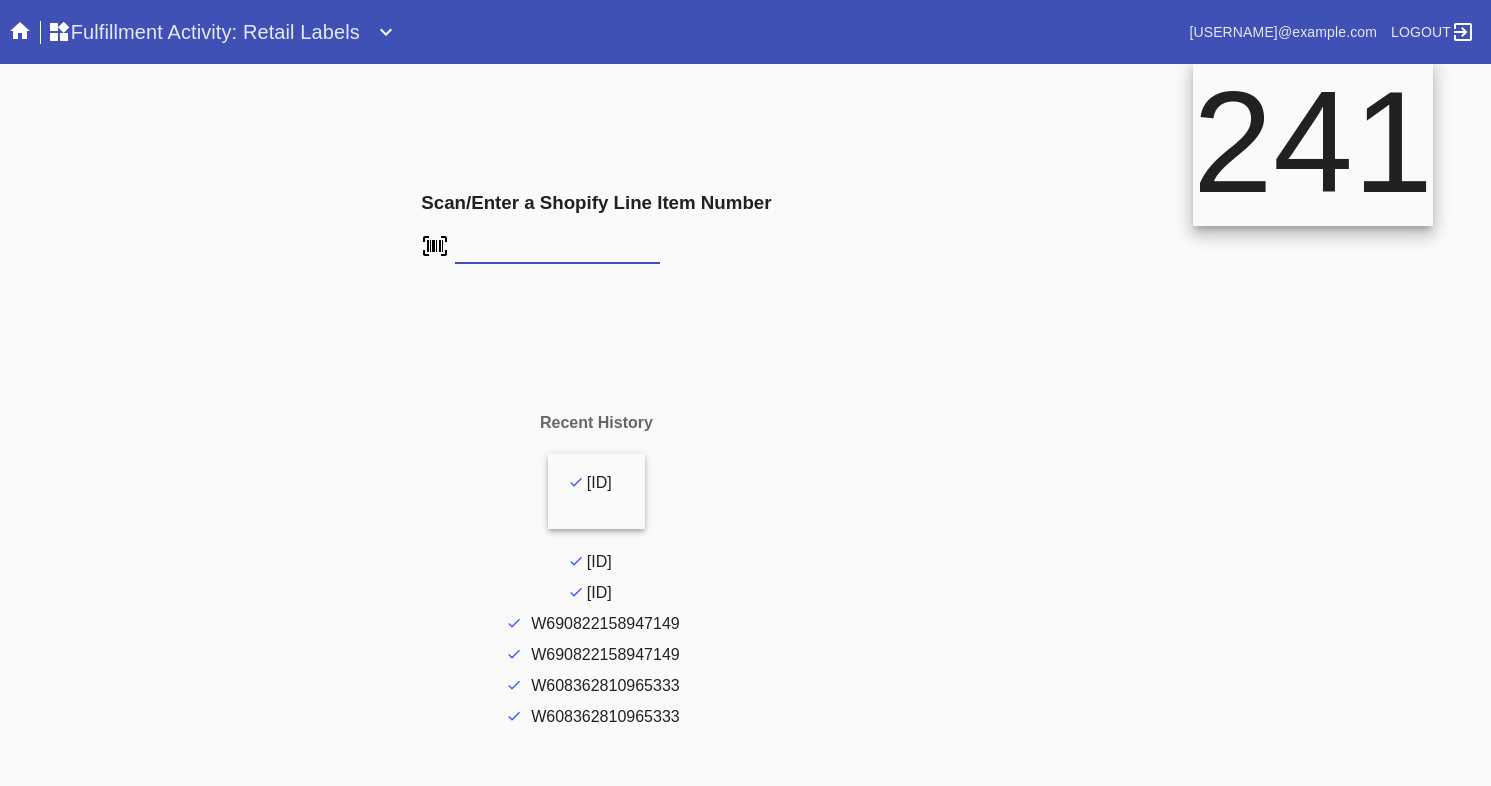 type on "[ID]" 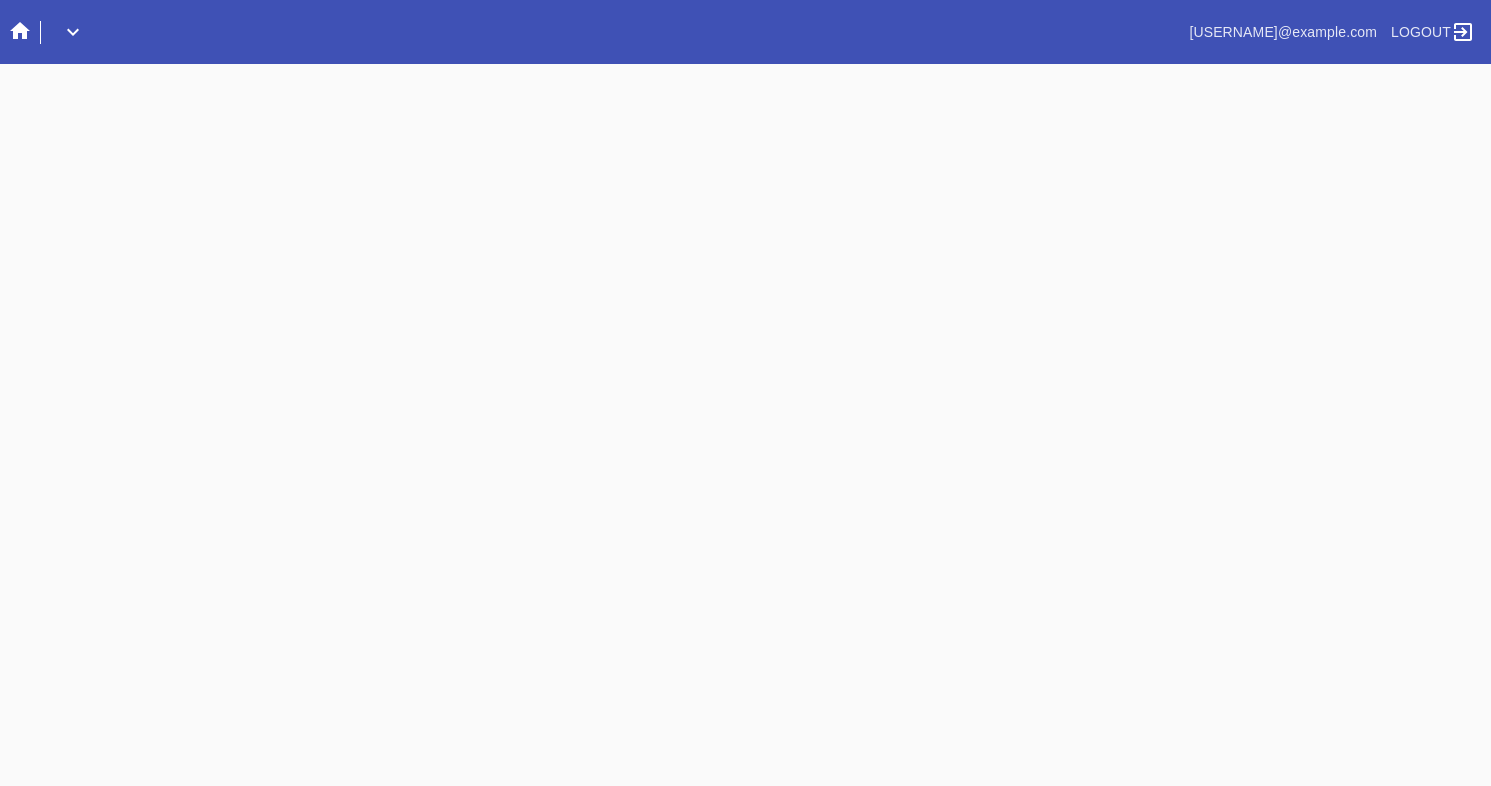 scroll, scrollTop: 0, scrollLeft: 0, axis: both 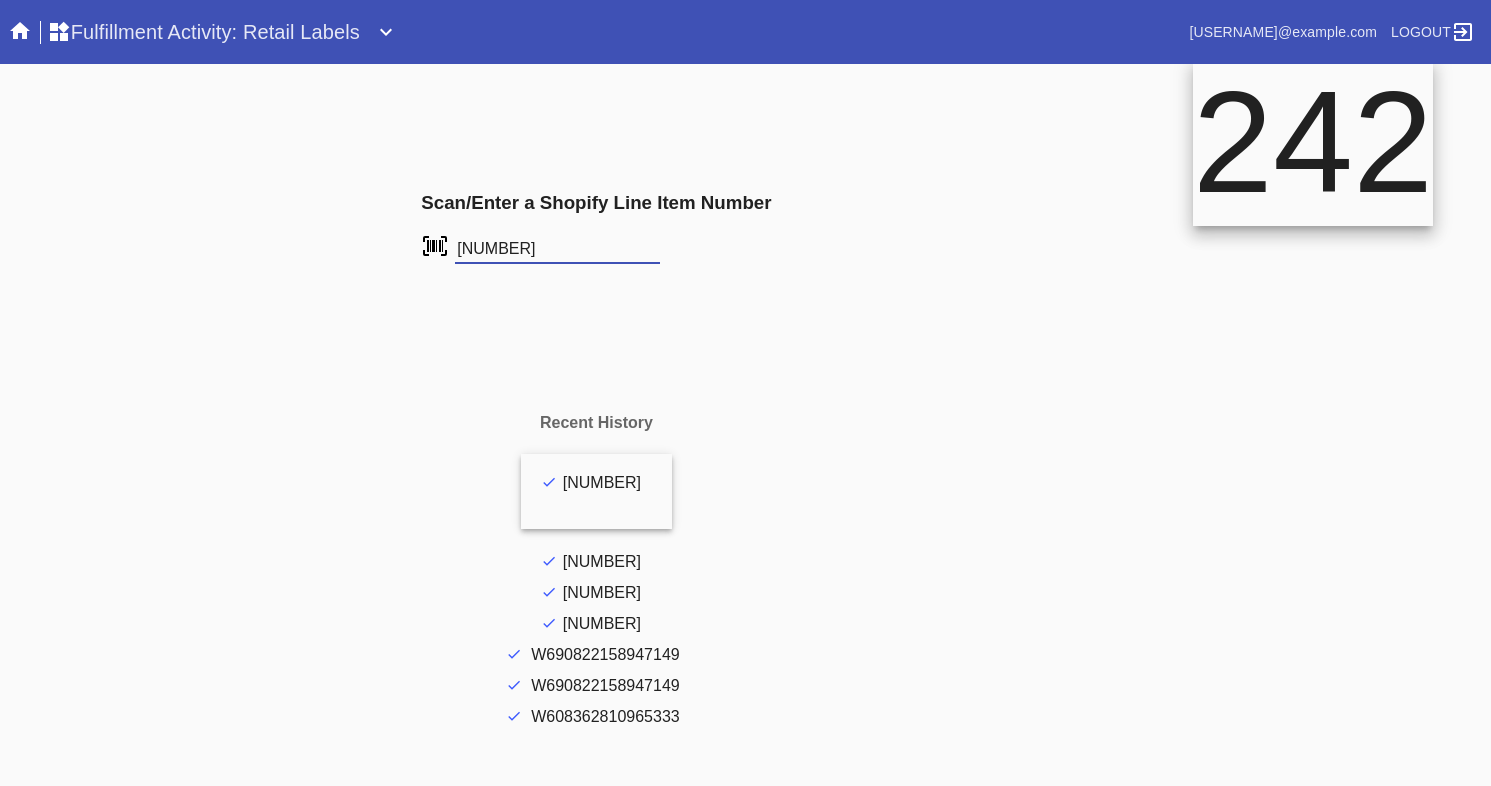 type on "L1007556" 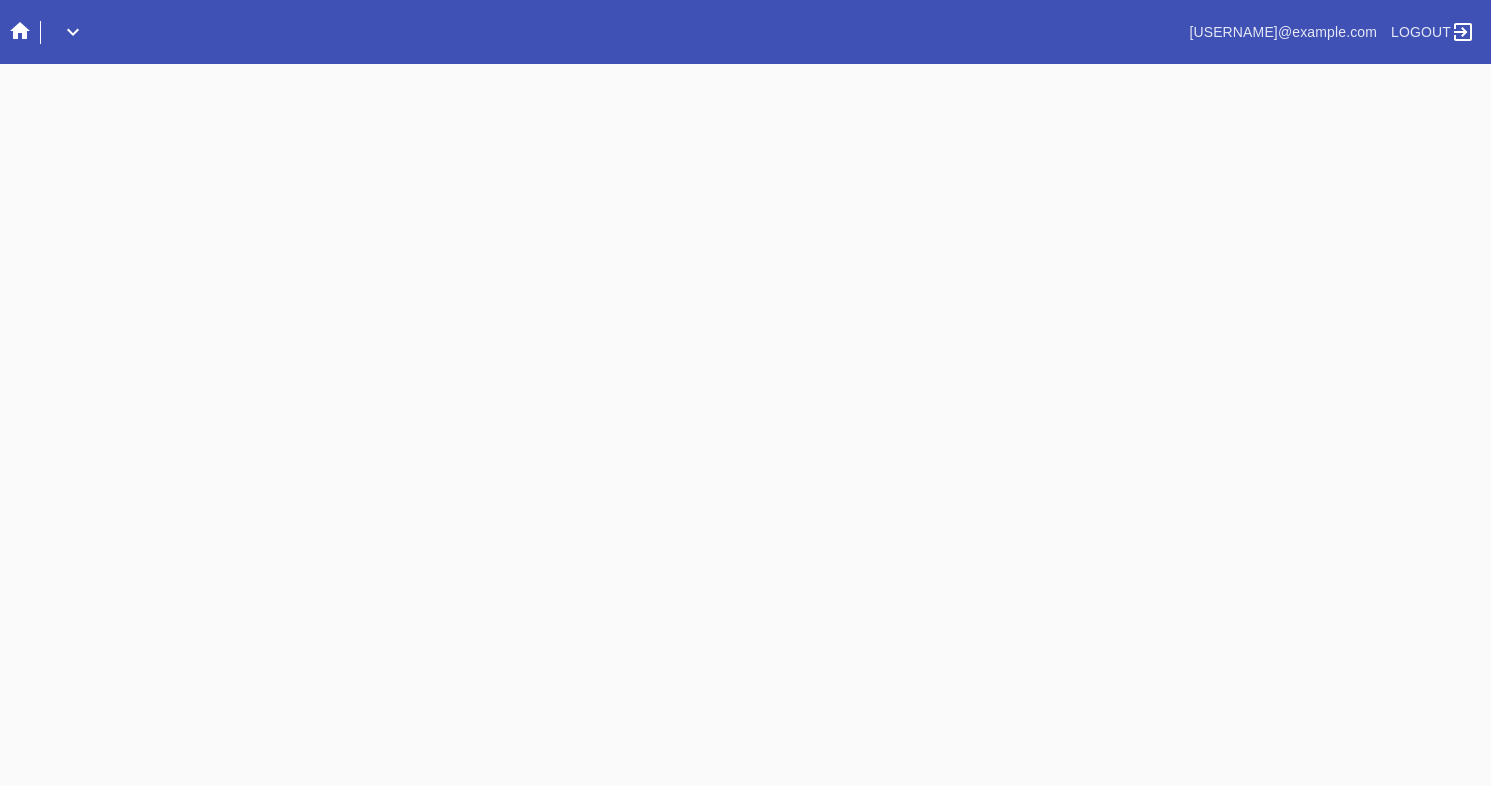 scroll, scrollTop: 0, scrollLeft: 0, axis: both 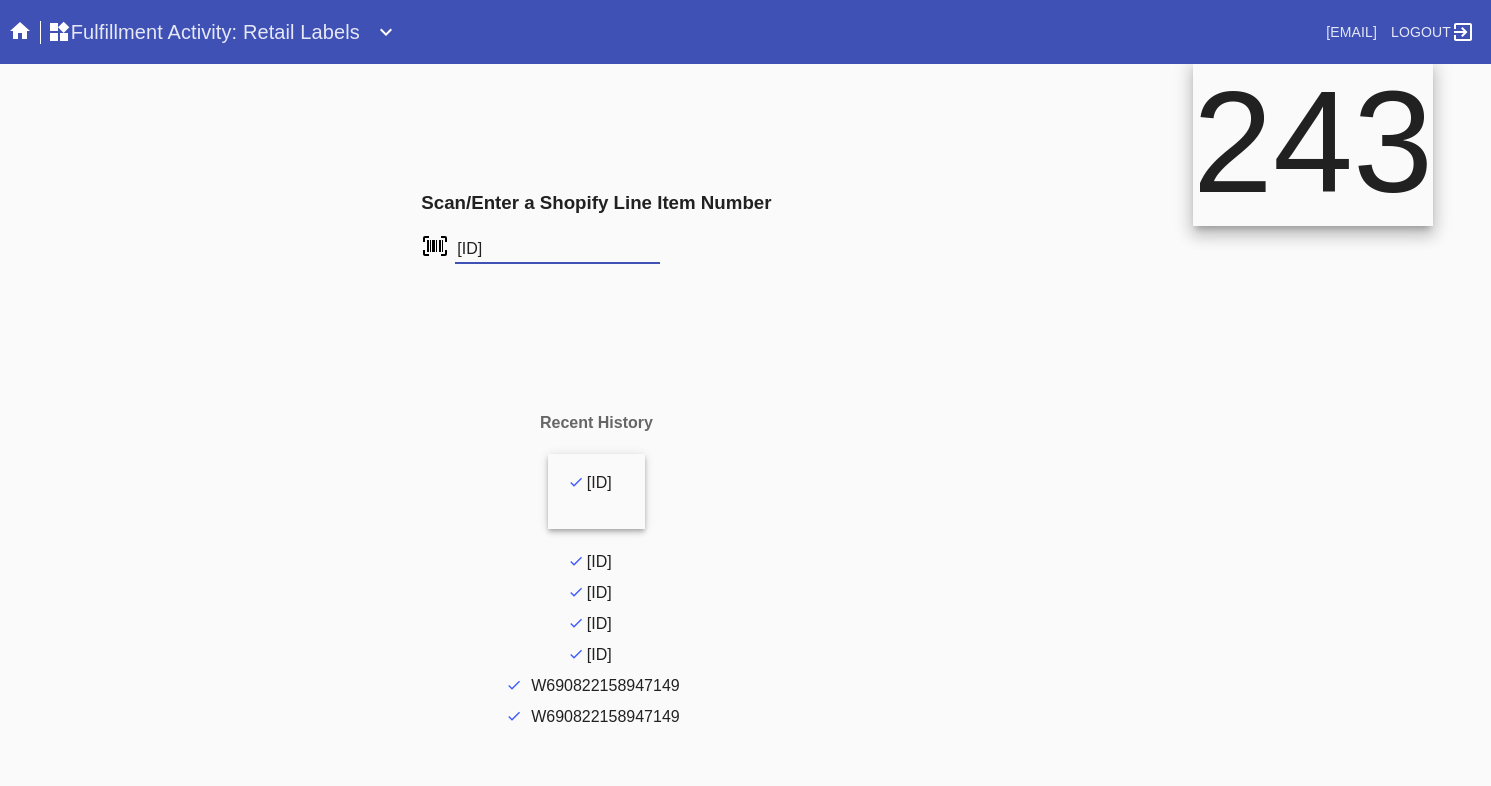 type on "L1007556" 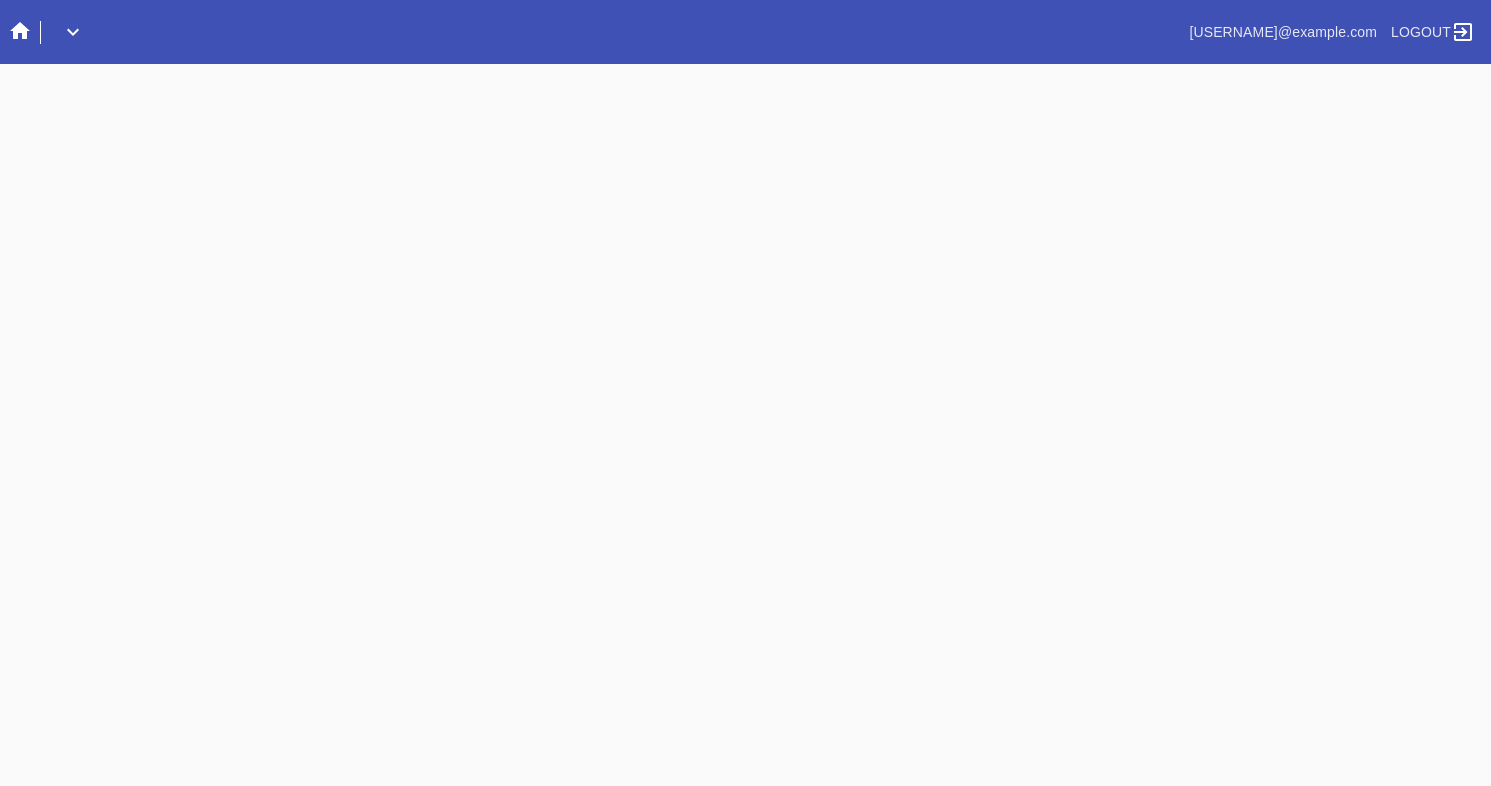 scroll, scrollTop: 0, scrollLeft: 0, axis: both 